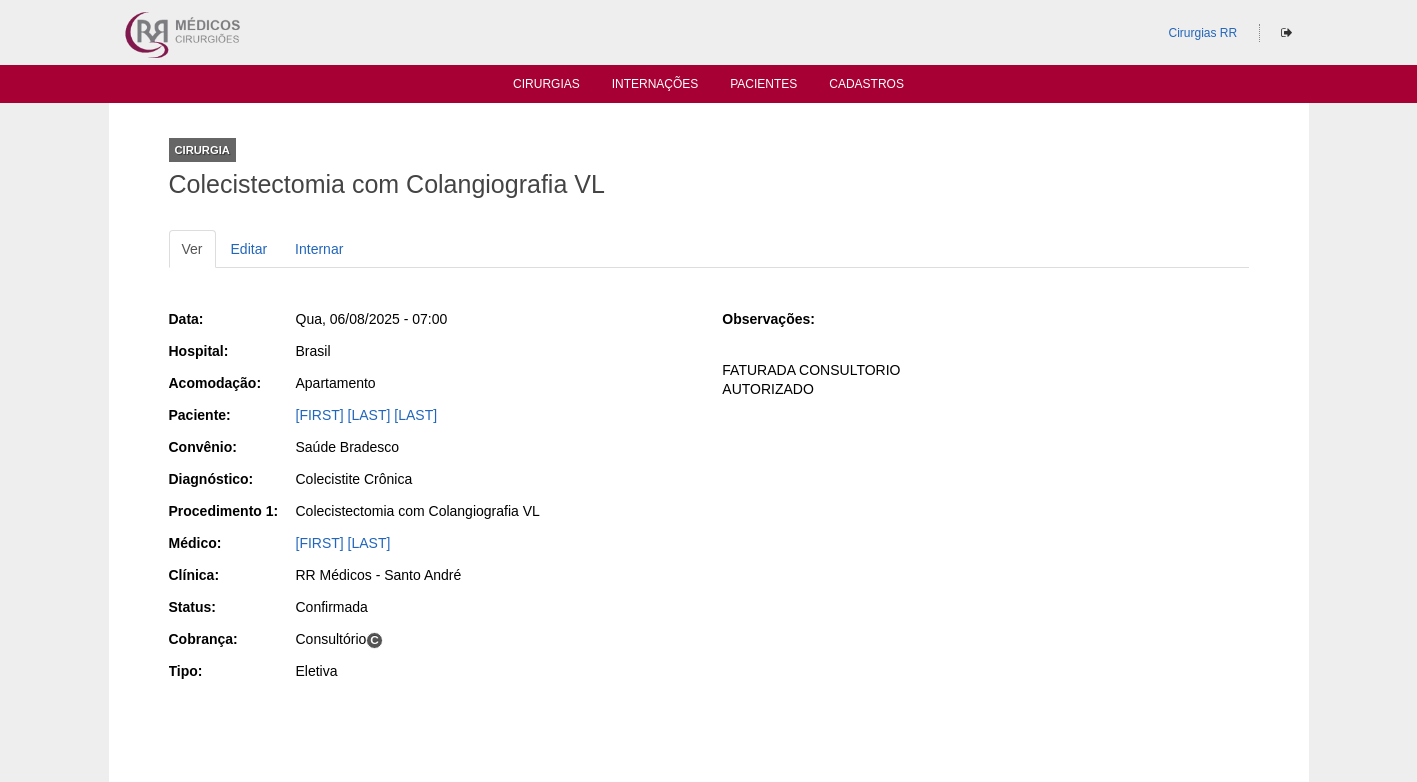 scroll, scrollTop: 0, scrollLeft: 0, axis: both 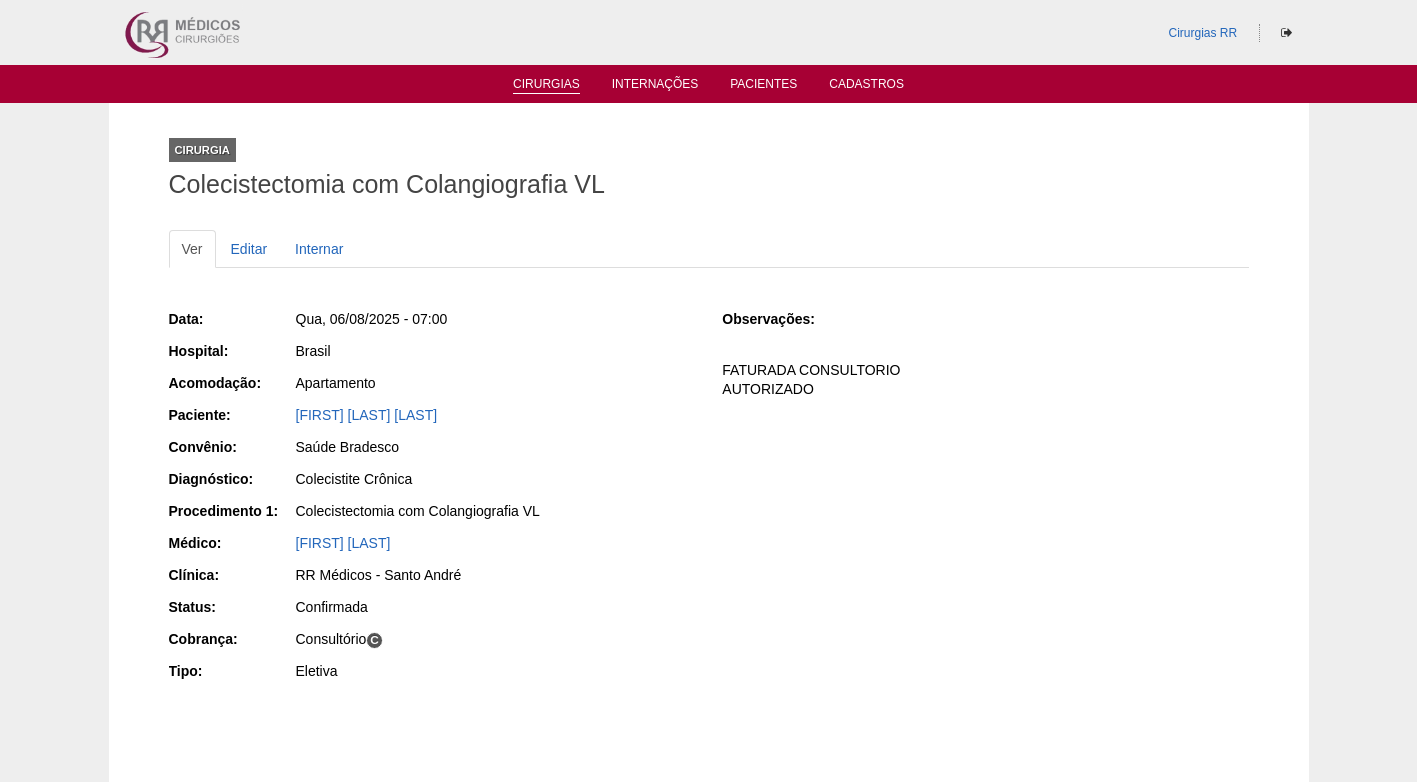 click on "Cirurgias" at bounding box center (546, 85) 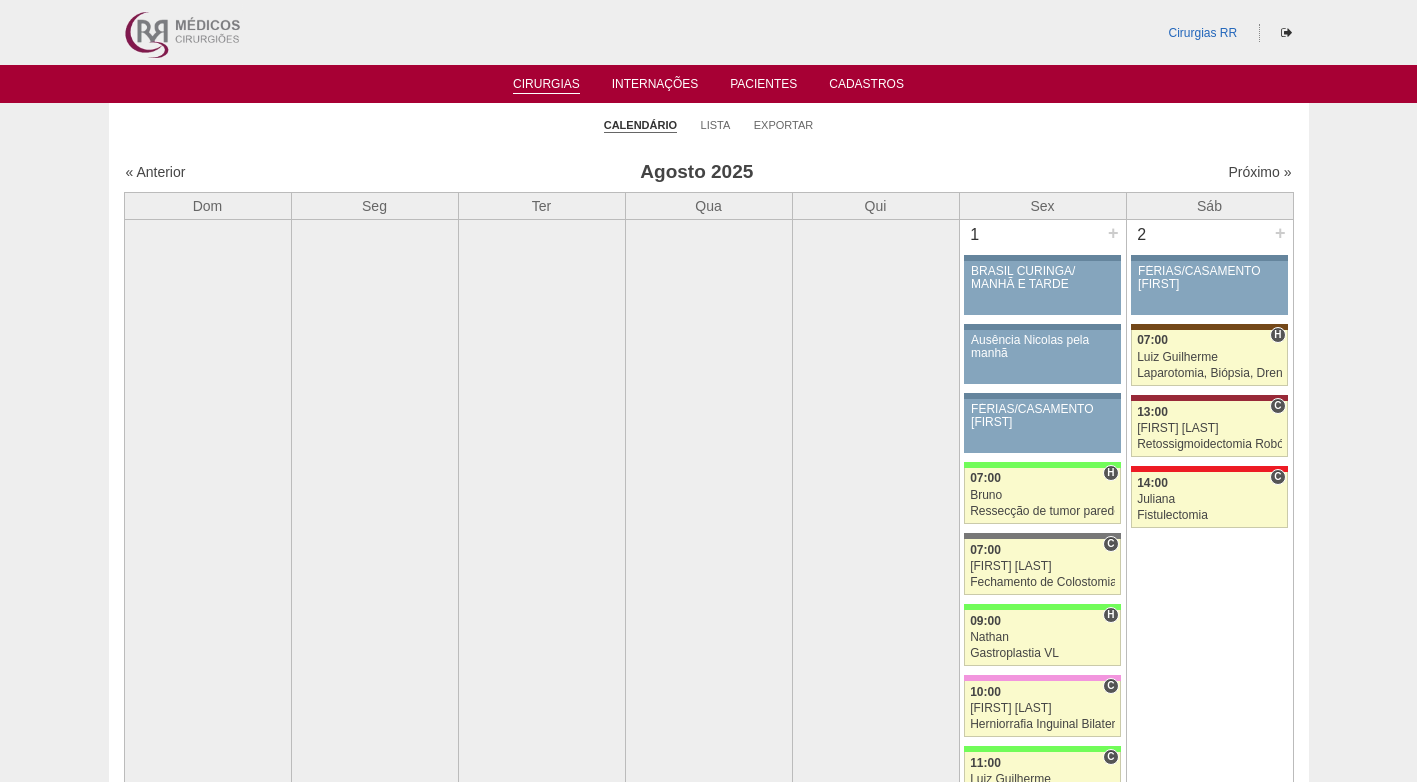scroll, scrollTop: 0, scrollLeft: 0, axis: both 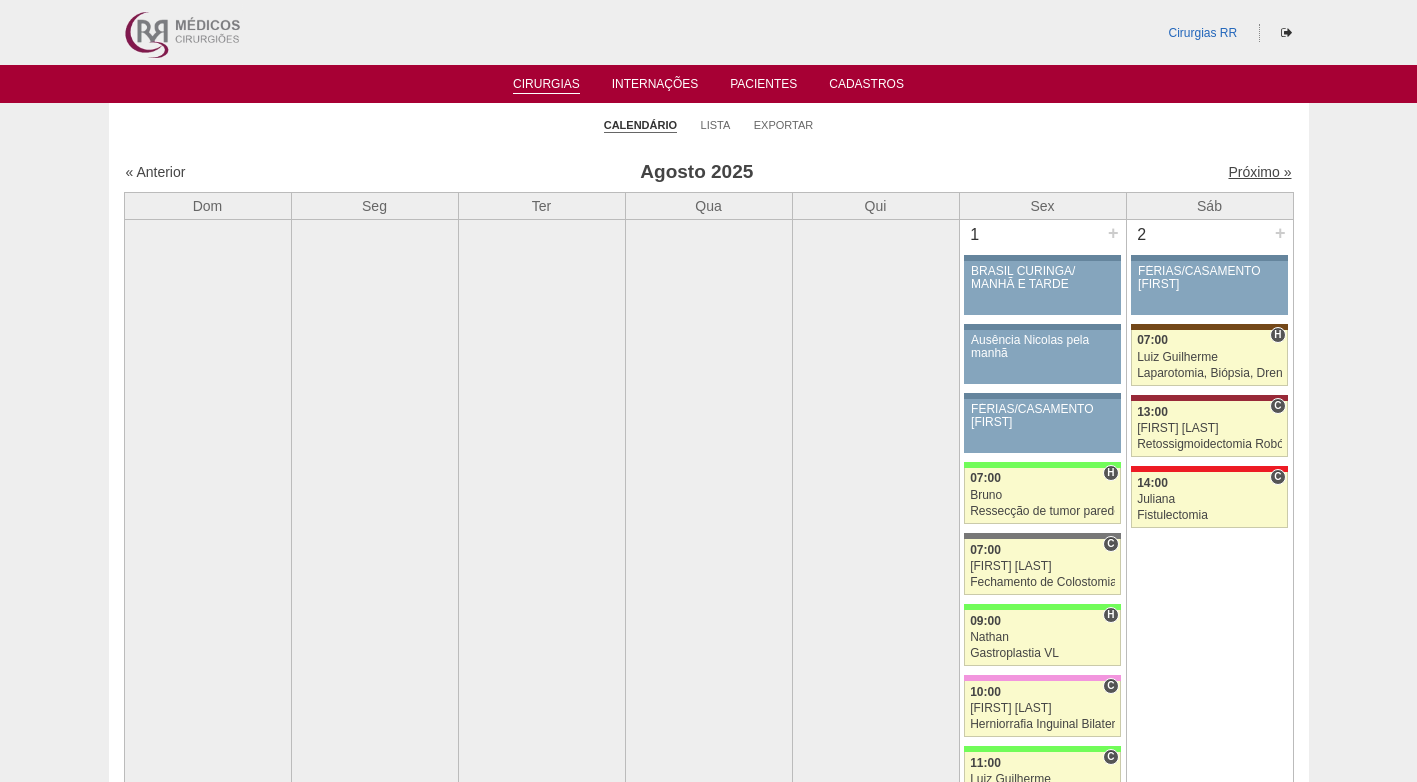 click on "Próximo »" at bounding box center (1259, 172) 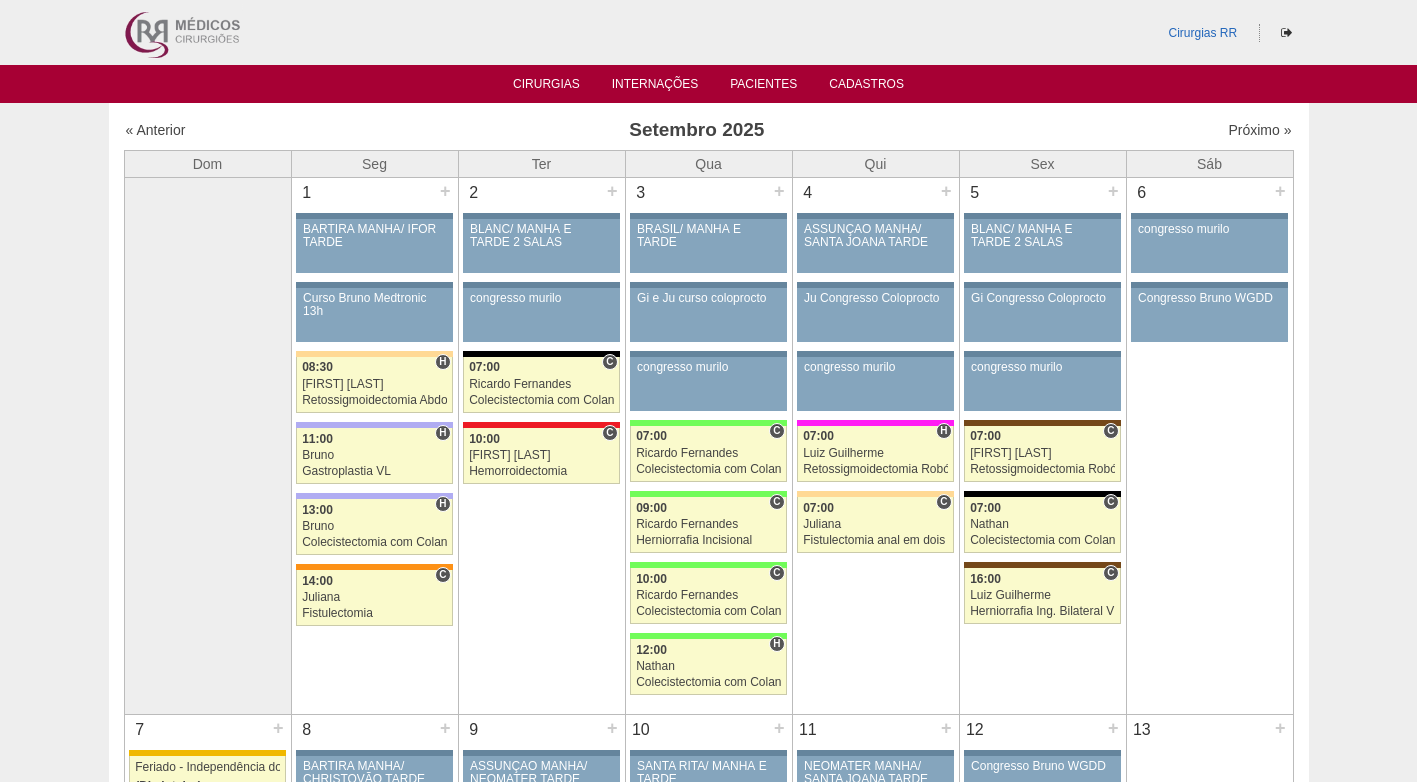 scroll, scrollTop: 0, scrollLeft: 0, axis: both 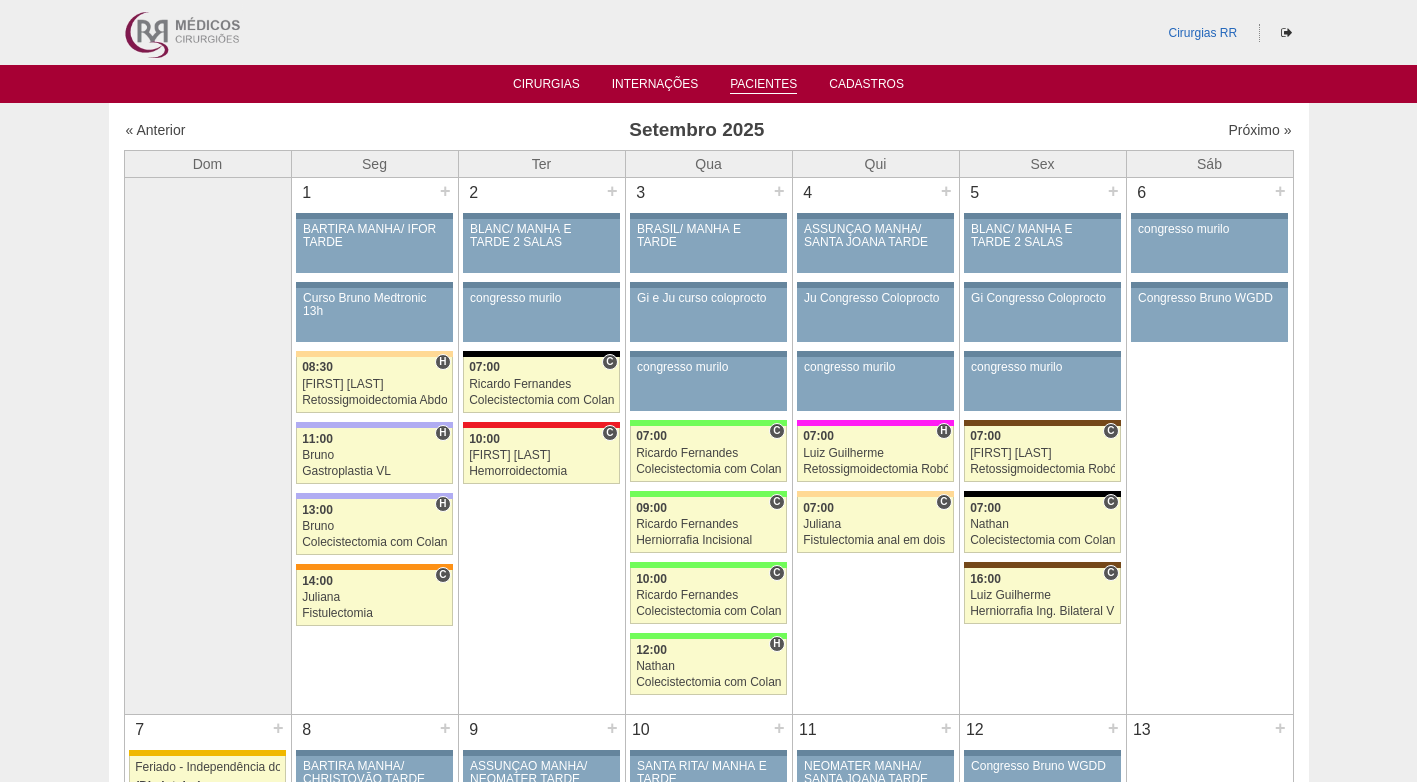 click on "Pacientes" at bounding box center [763, 85] 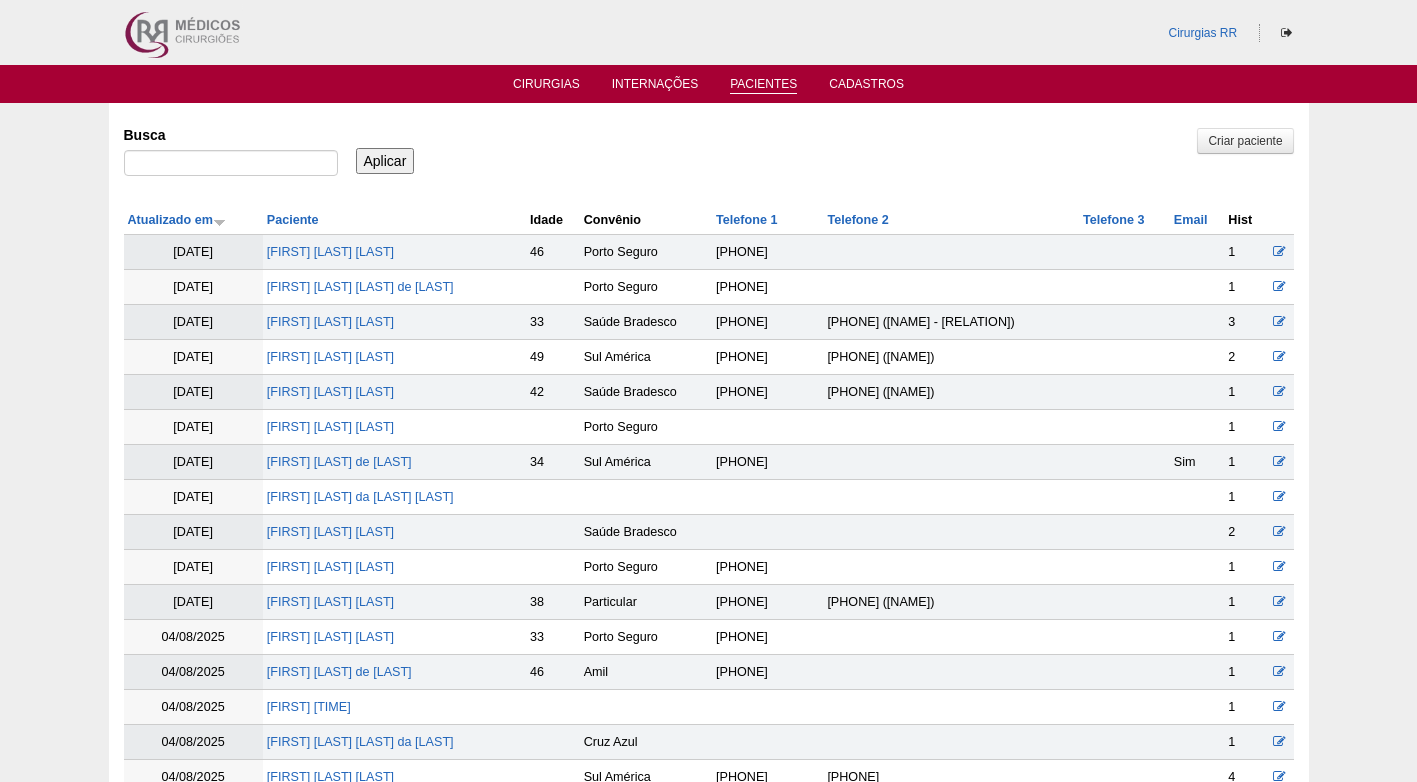scroll, scrollTop: 0, scrollLeft: 0, axis: both 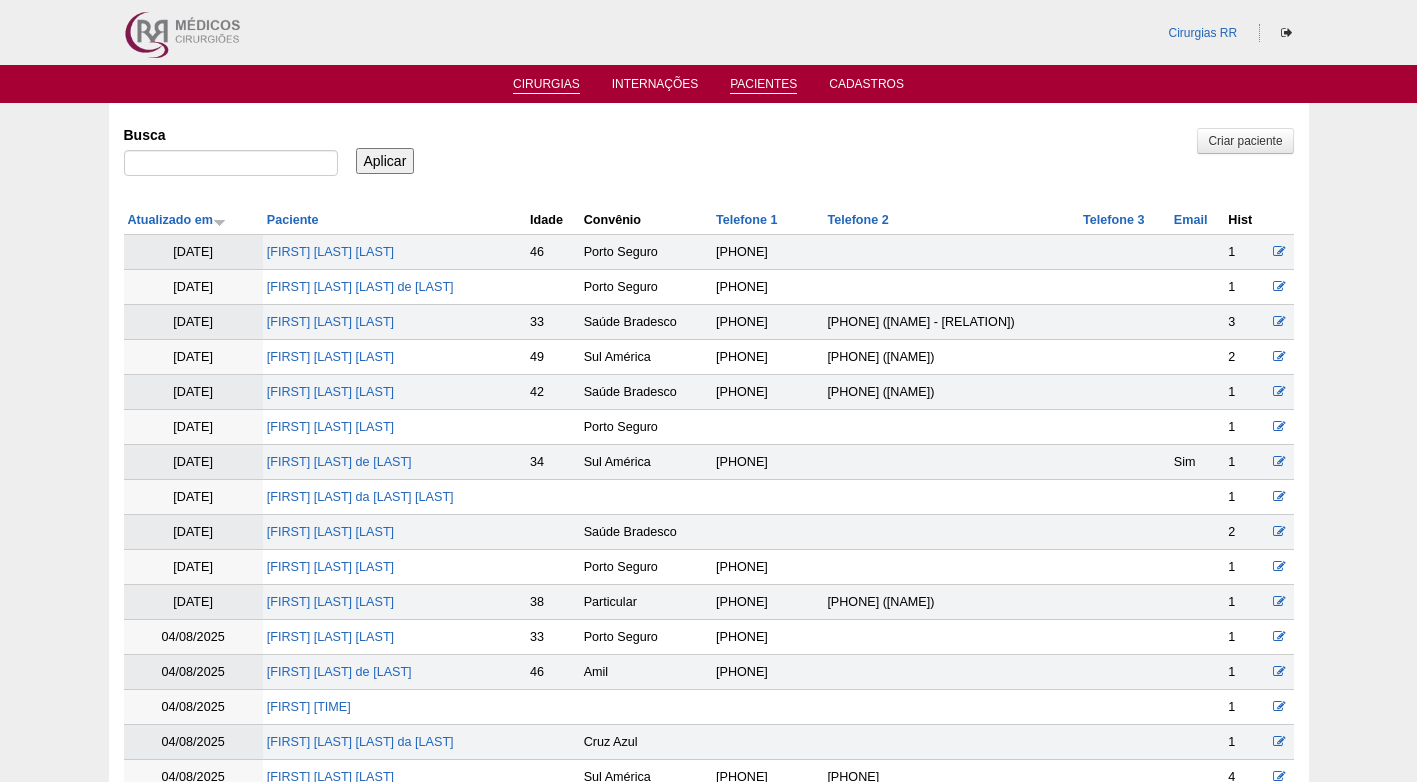 click on "Cirurgias" at bounding box center [546, 85] 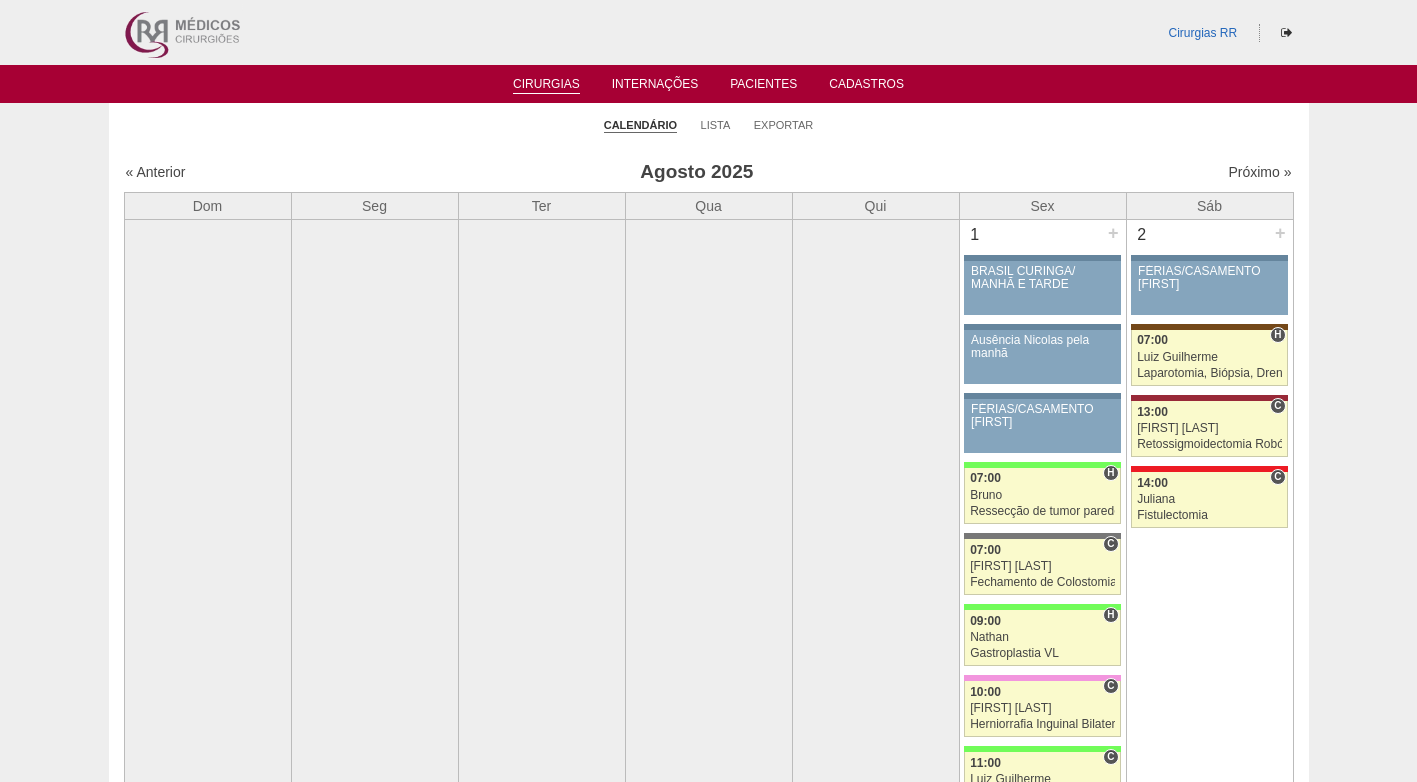 scroll, scrollTop: 0, scrollLeft: 0, axis: both 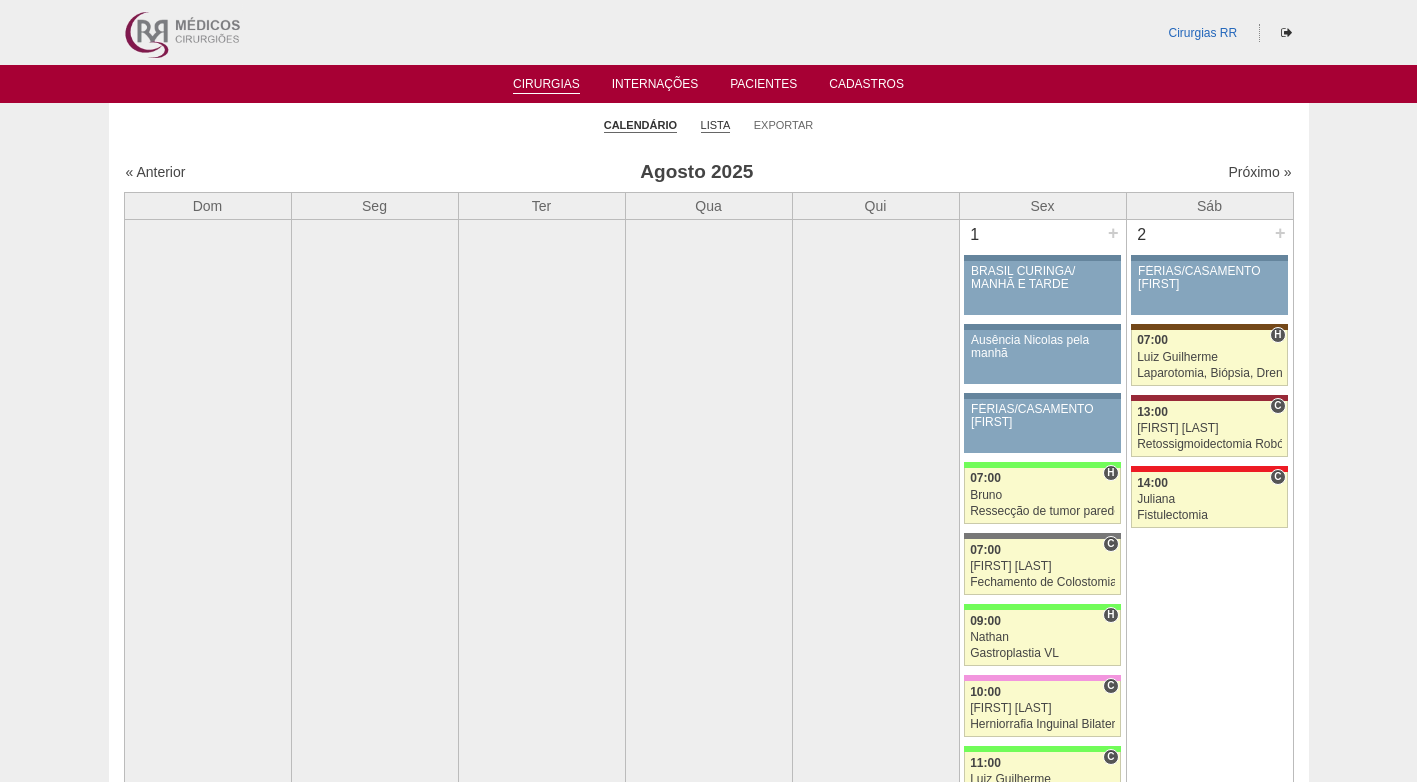 click on "Lista" at bounding box center [716, 125] 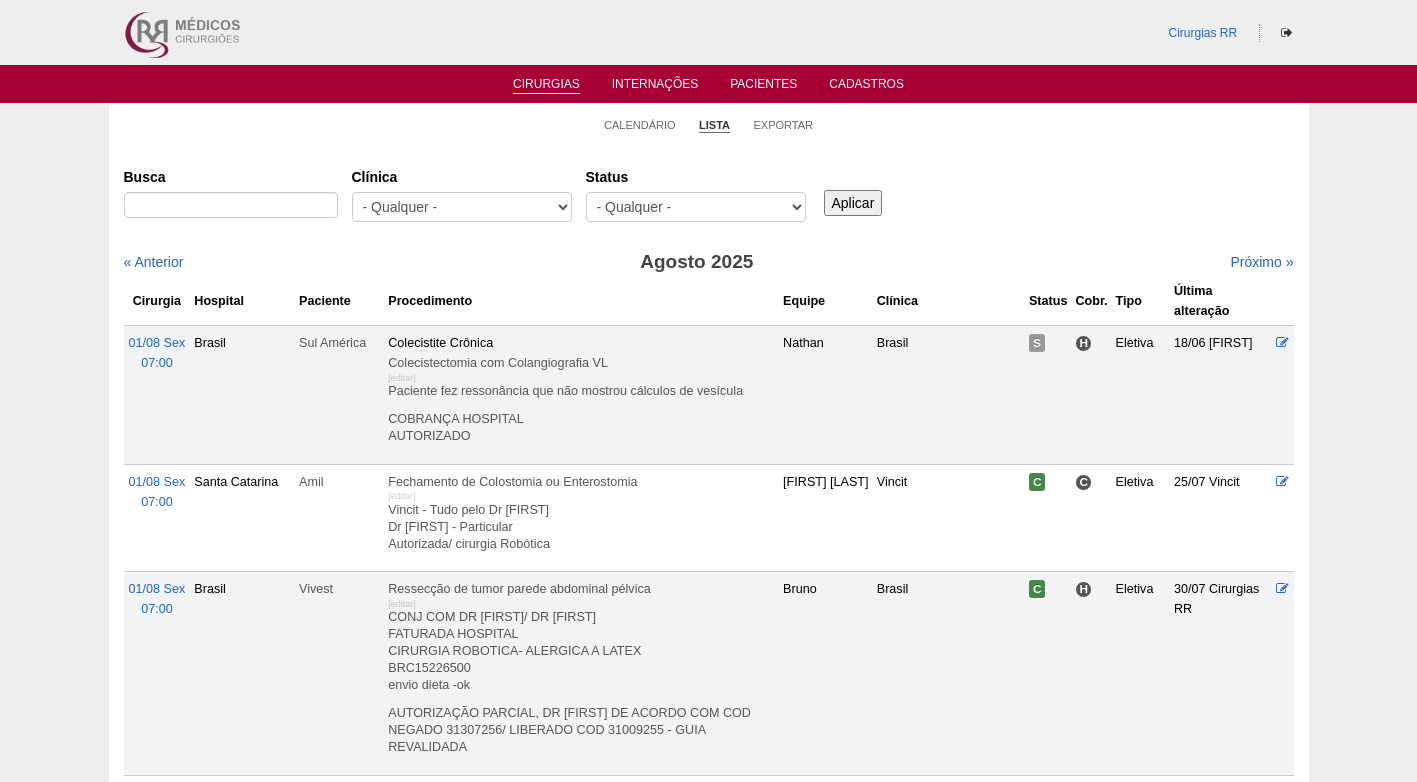 scroll, scrollTop: 0, scrollLeft: 0, axis: both 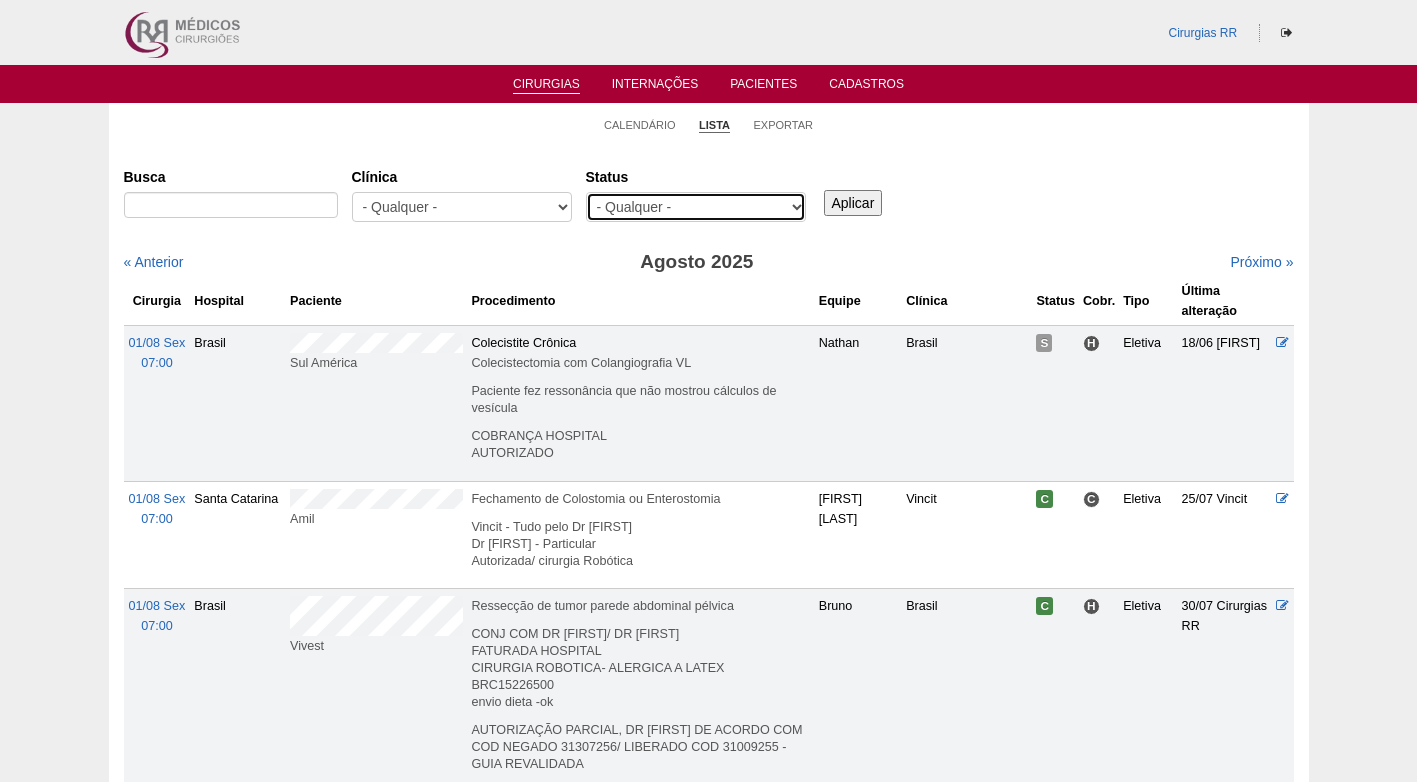click on "- Qualquer - Reservada Confirmada Suspensa Cancelada" at bounding box center [696, 207] 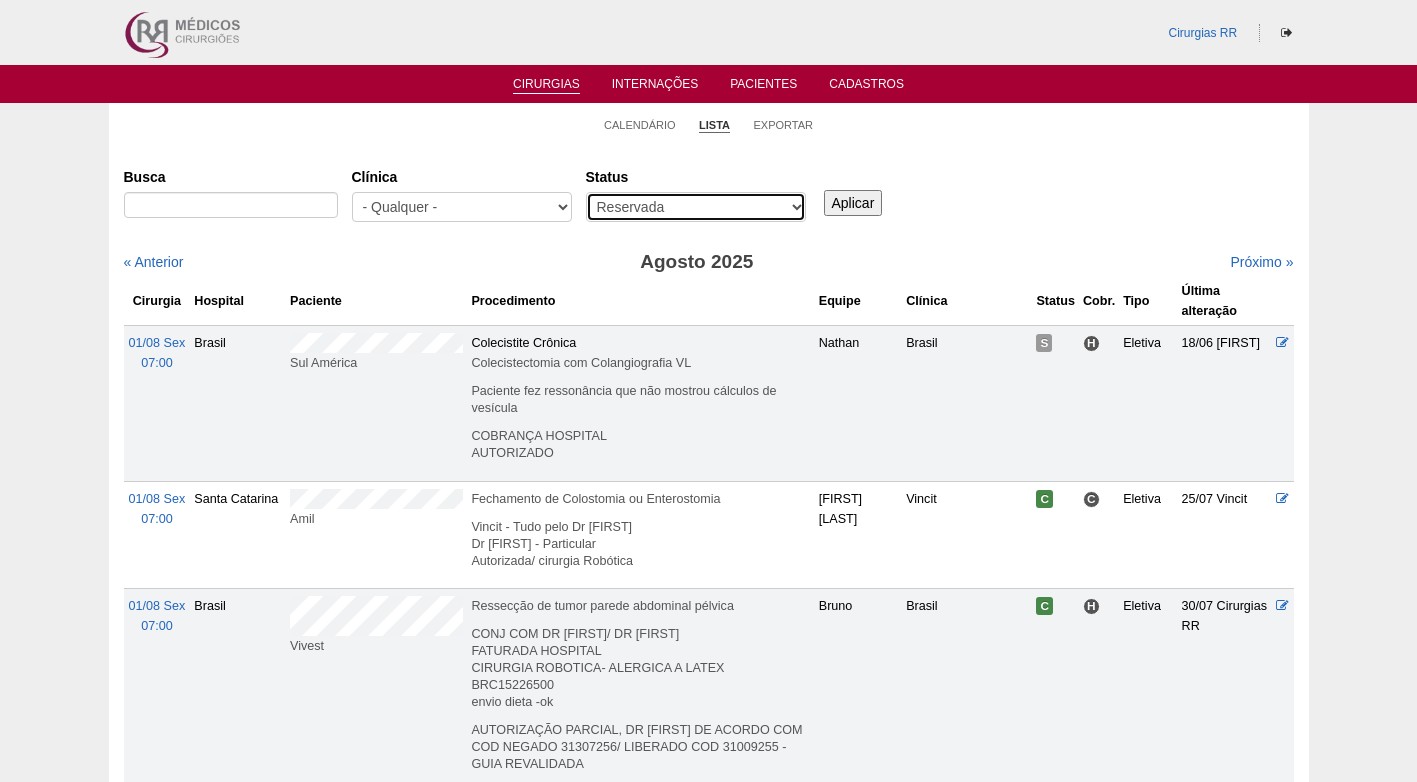 click on "- Qualquer - Reservada Confirmada Suspensa Cancelada" at bounding box center (696, 207) 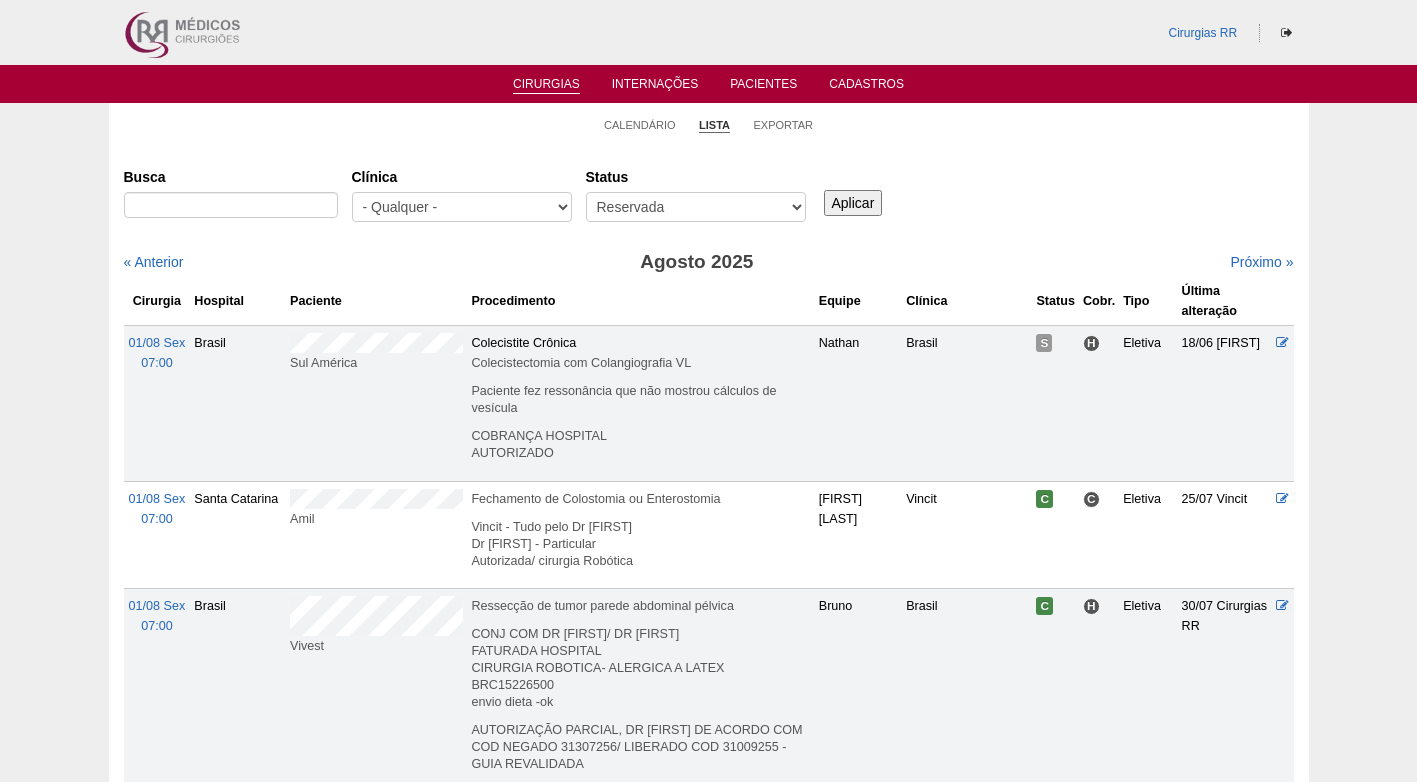 click on "Aplicar" at bounding box center (853, 203) 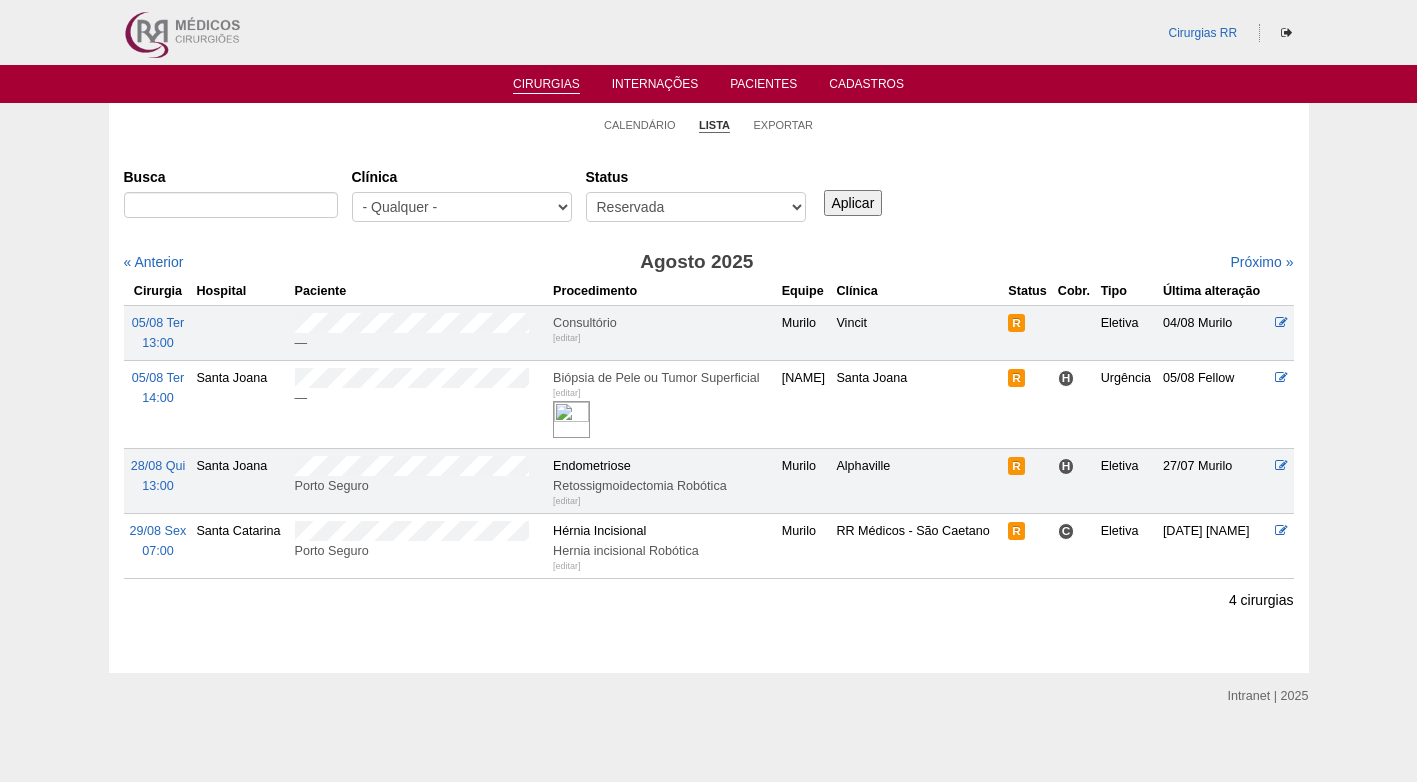scroll, scrollTop: 0, scrollLeft: 0, axis: both 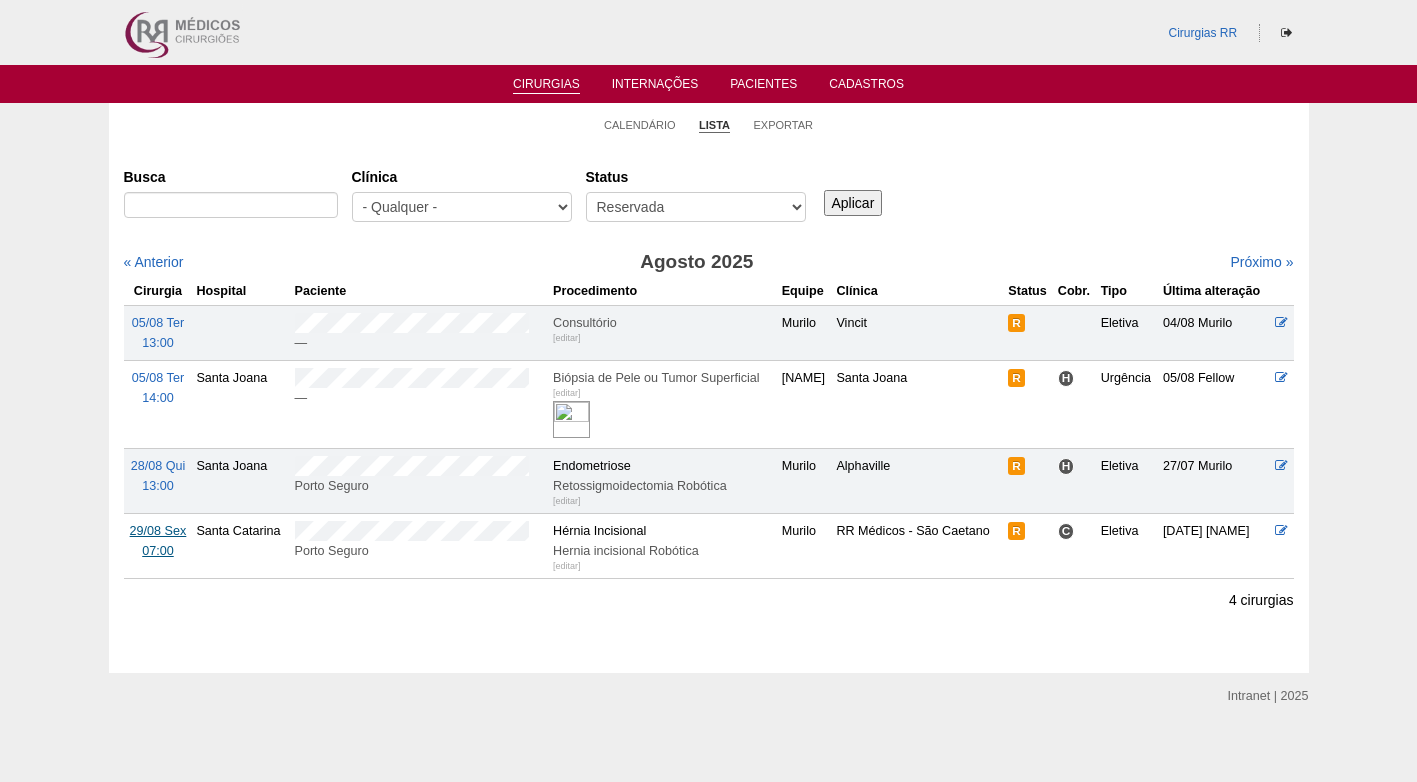 click on "29/08 Sex" at bounding box center (158, 531) 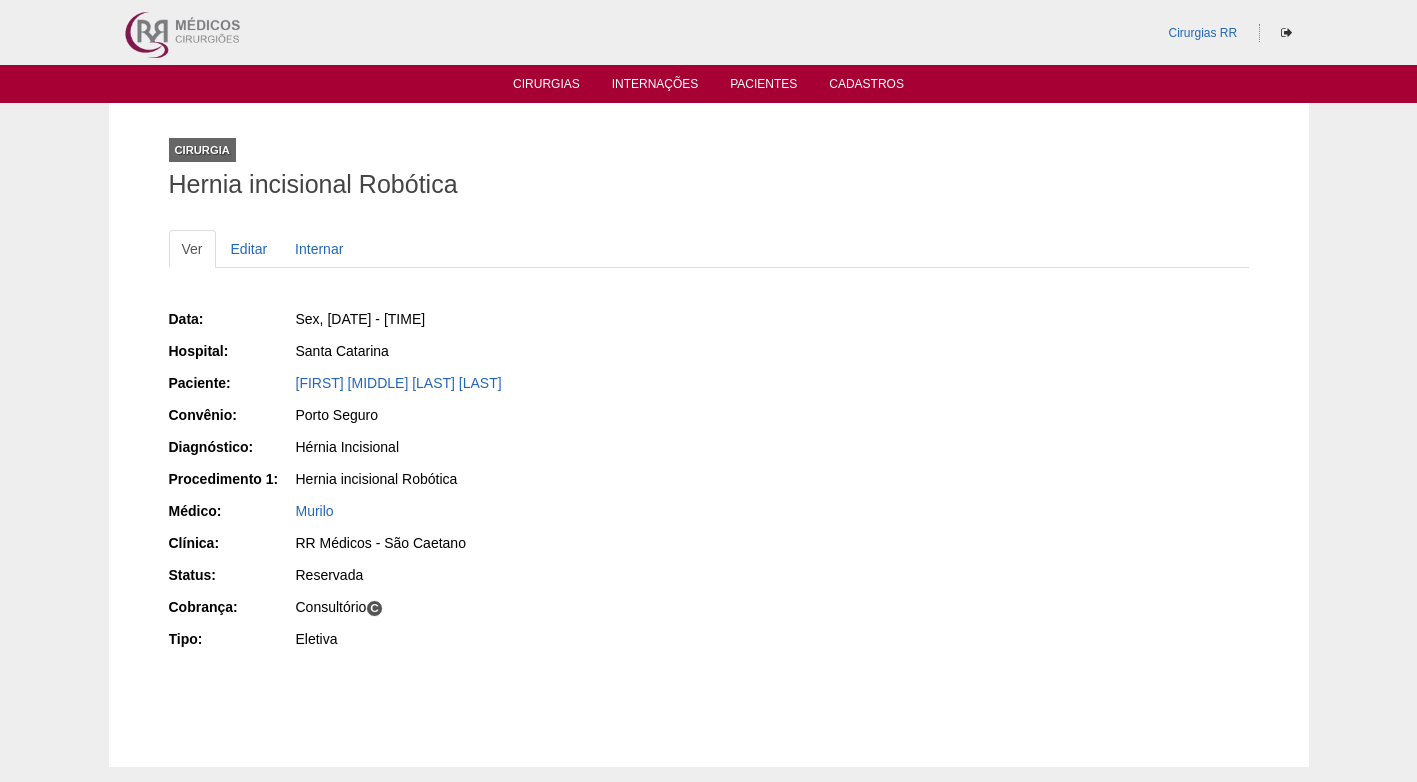 scroll, scrollTop: 0, scrollLeft: 0, axis: both 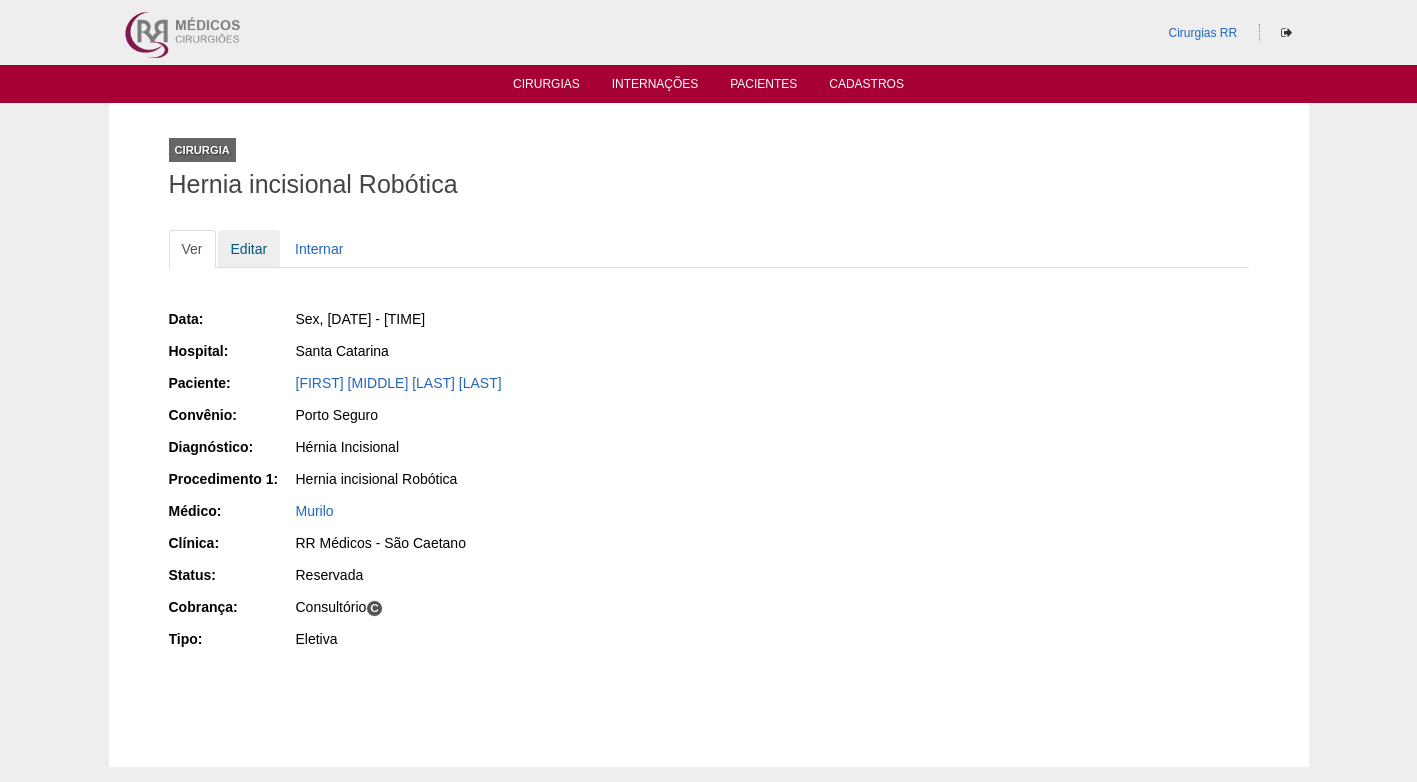 click on "Editar" at bounding box center [249, 249] 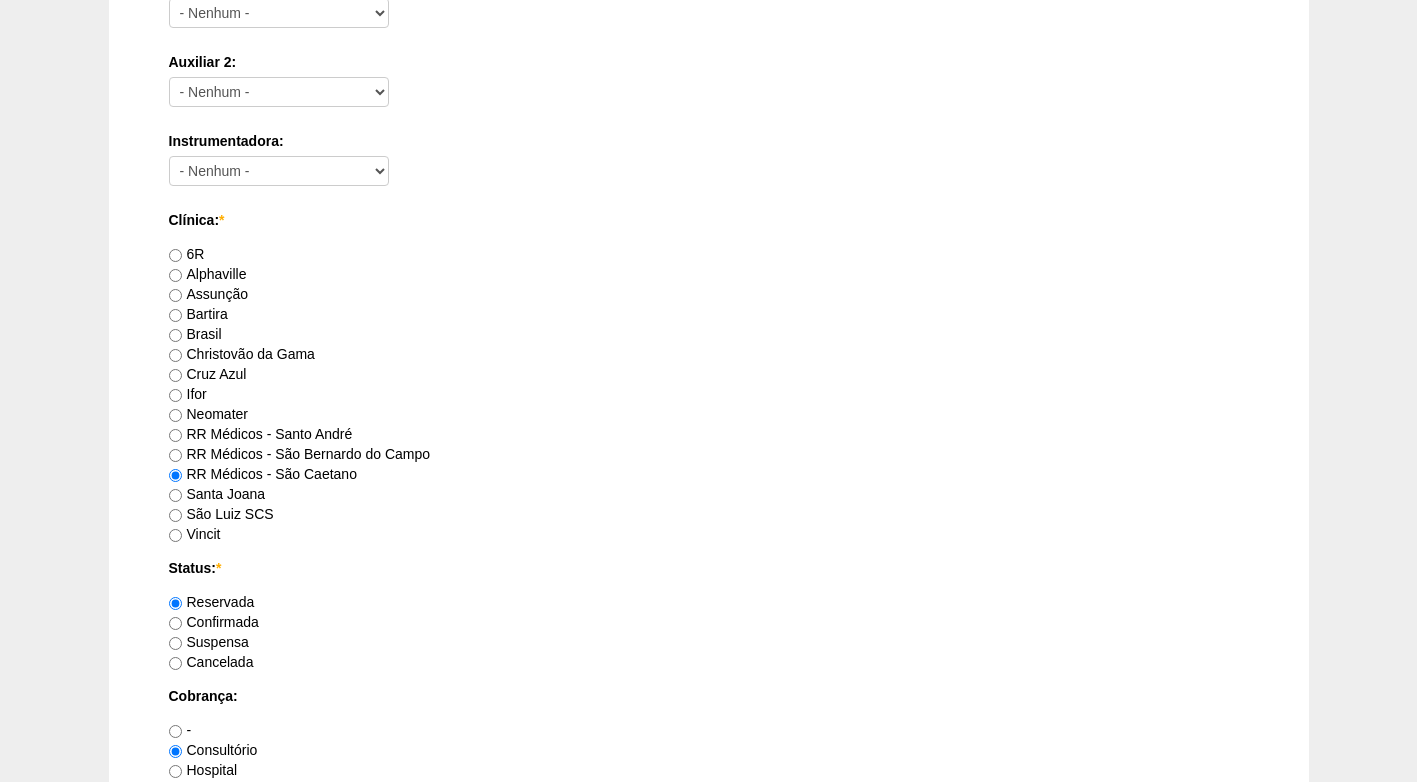 scroll, scrollTop: 995, scrollLeft: 0, axis: vertical 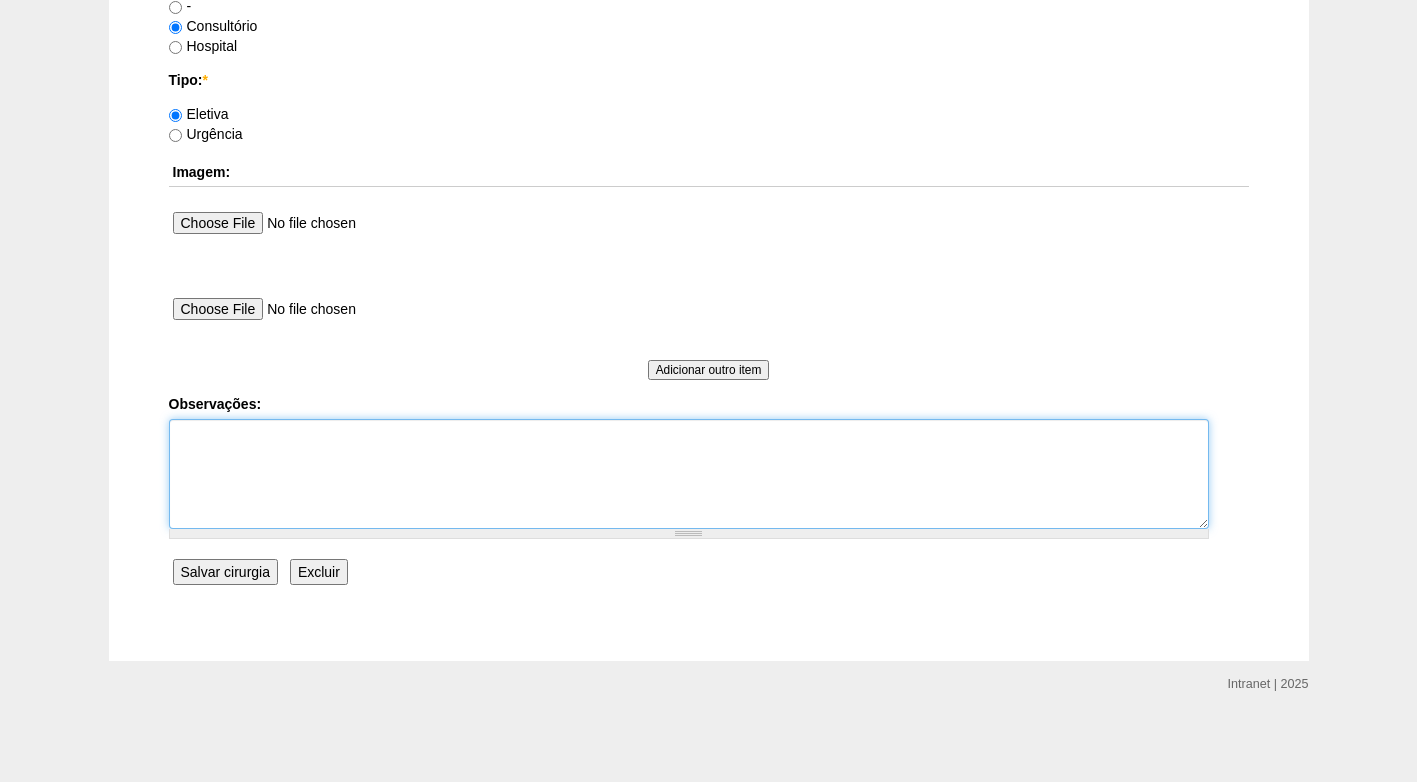 click on "Observações:" at bounding box center (689, 474) 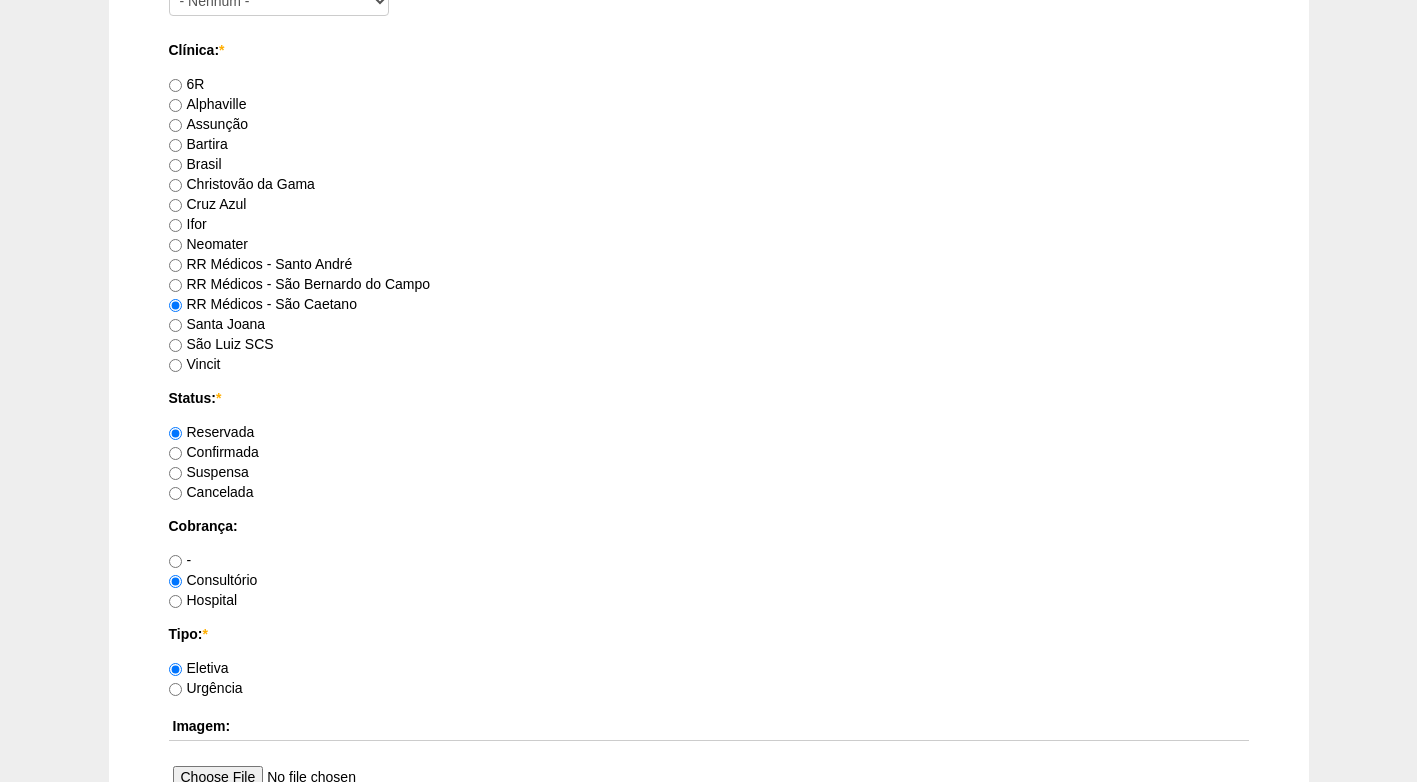 scroll, scrollTop: 1195, scrollLeft: 0, axis: vertical 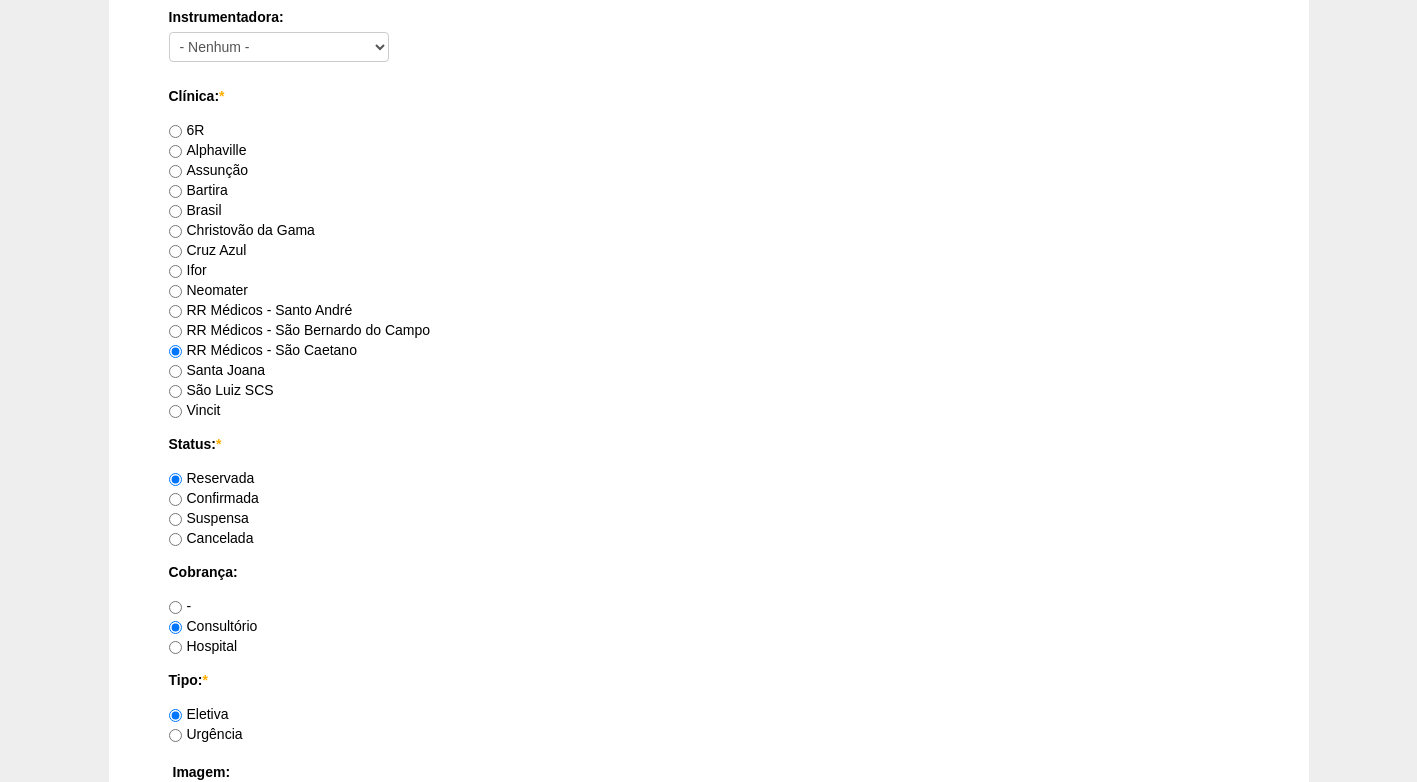 type on "FATURADA CONSULTORIO" 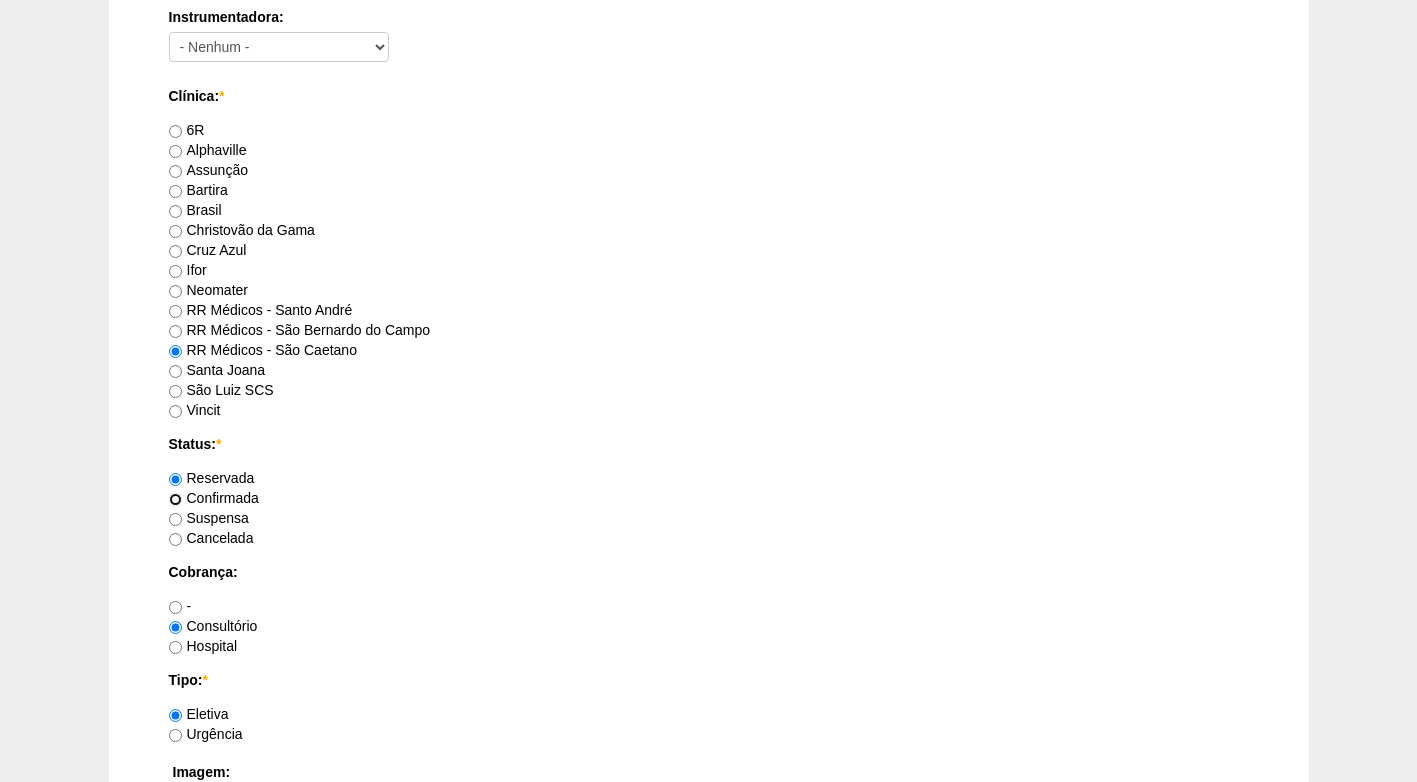 click on "Confirmada" at bounding box center (175, 499) 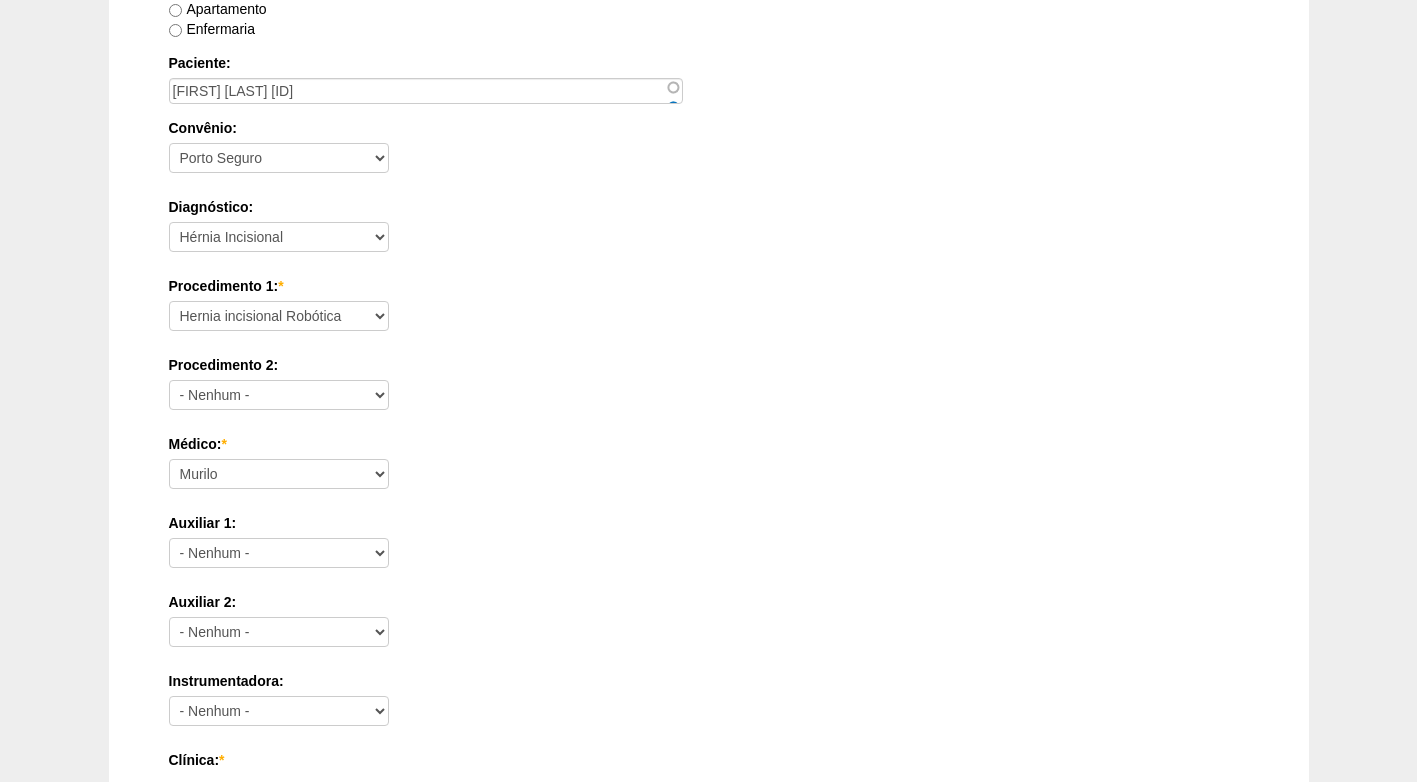 scroll, scrollTop: 395, scrollLeft: 0, axis: vertical 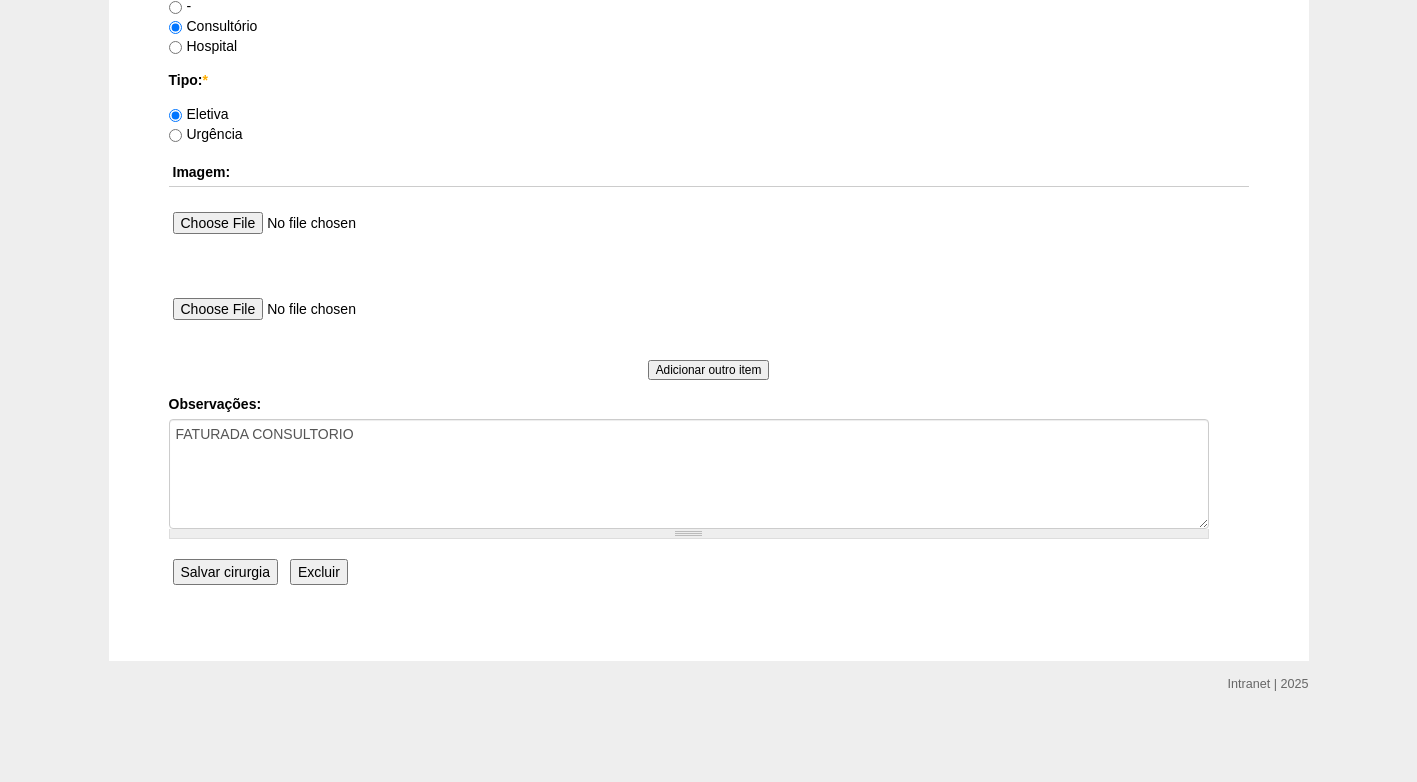 click on "Salvar cirurgia" at bounding box center (225, 572) 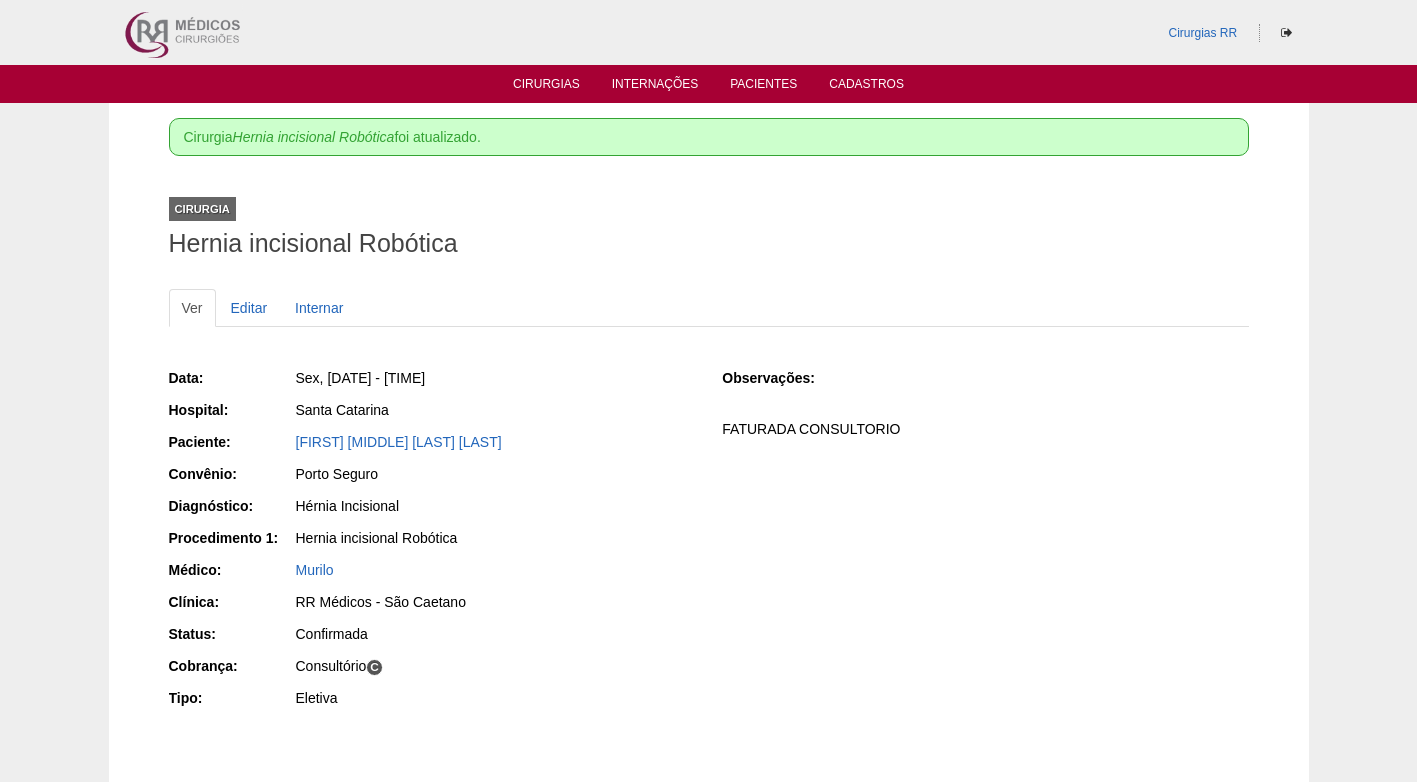 scroll, scrollTop: 0, scrollLeft: 0, axis: both 